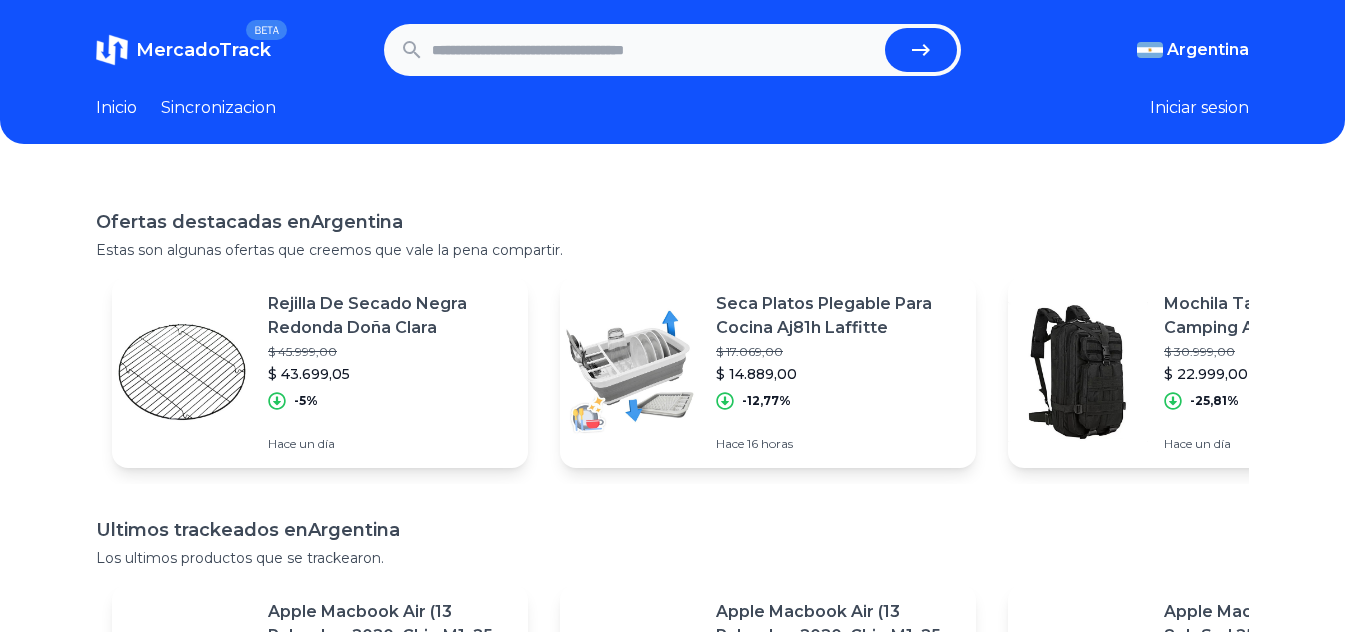 scroll, scrollTop: 0, scrollLeft: 0, axis: both 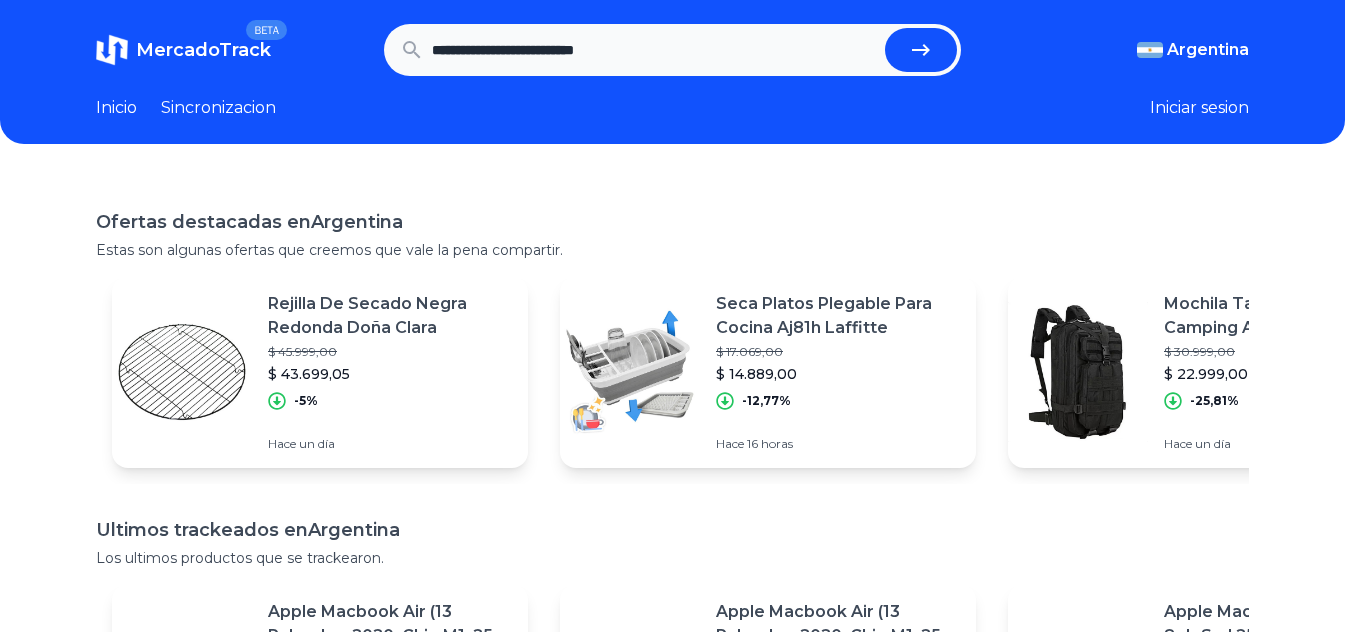 type on "**********" 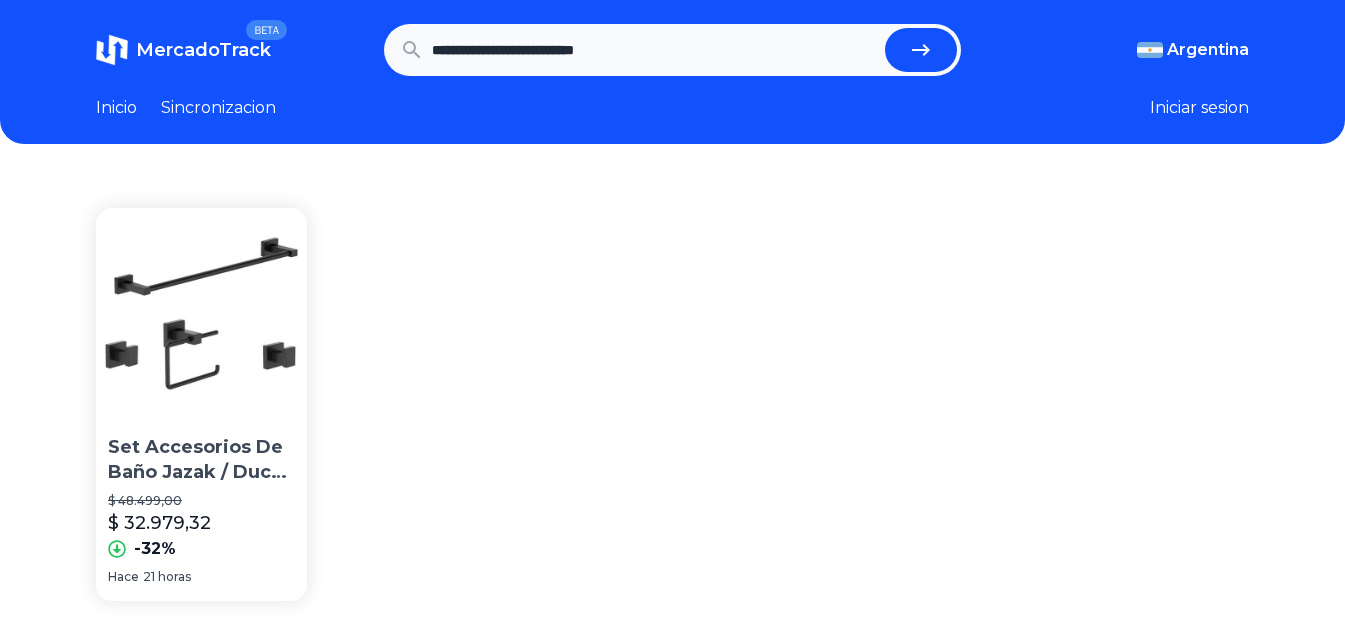 scroll, scrollTop: 0, scrollLeft: 0, axis: both 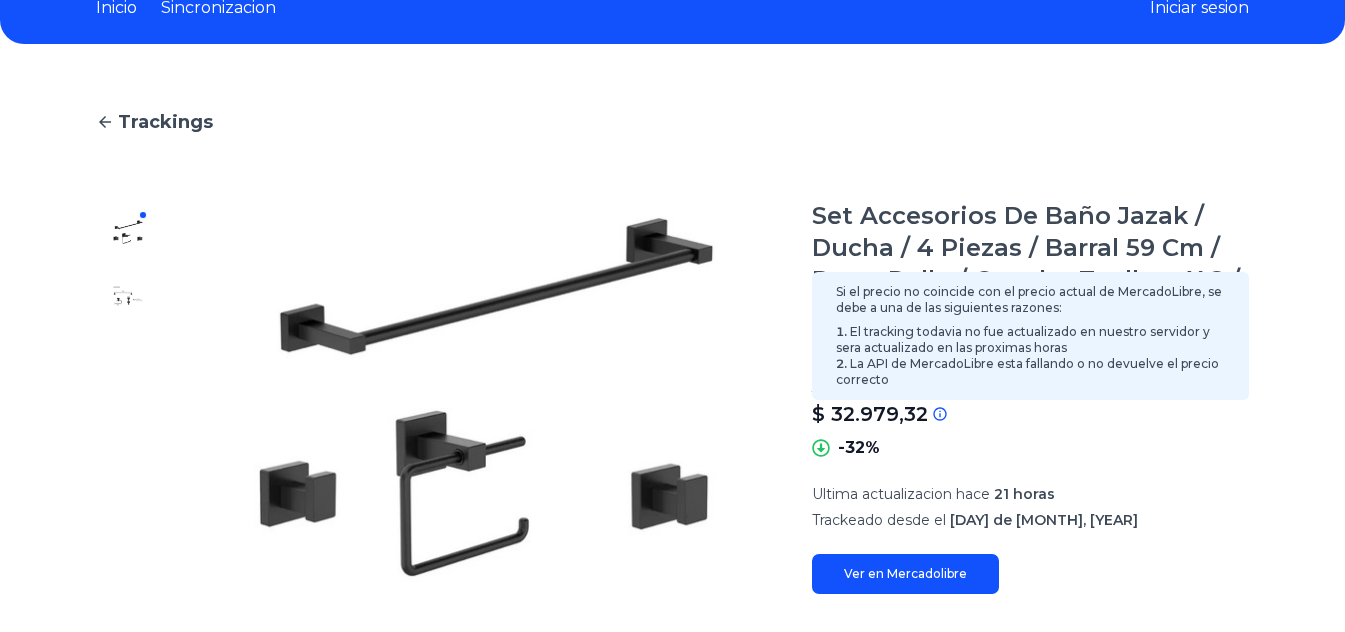click on "El tracking todavia no fue actualizado en nuestro servidor y sera actualizado en las proximas horas" at bounding box center [1030, 340] 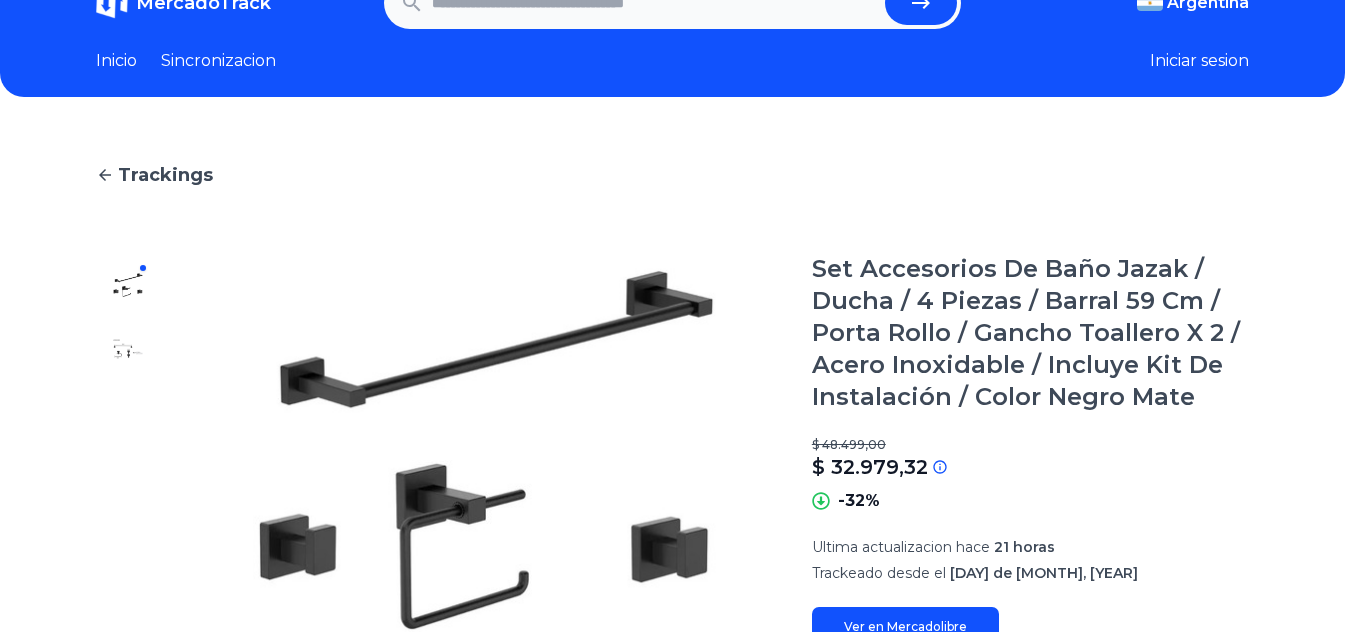 scroll, scrollTop: 0, scrollLeft: 0, axis: both 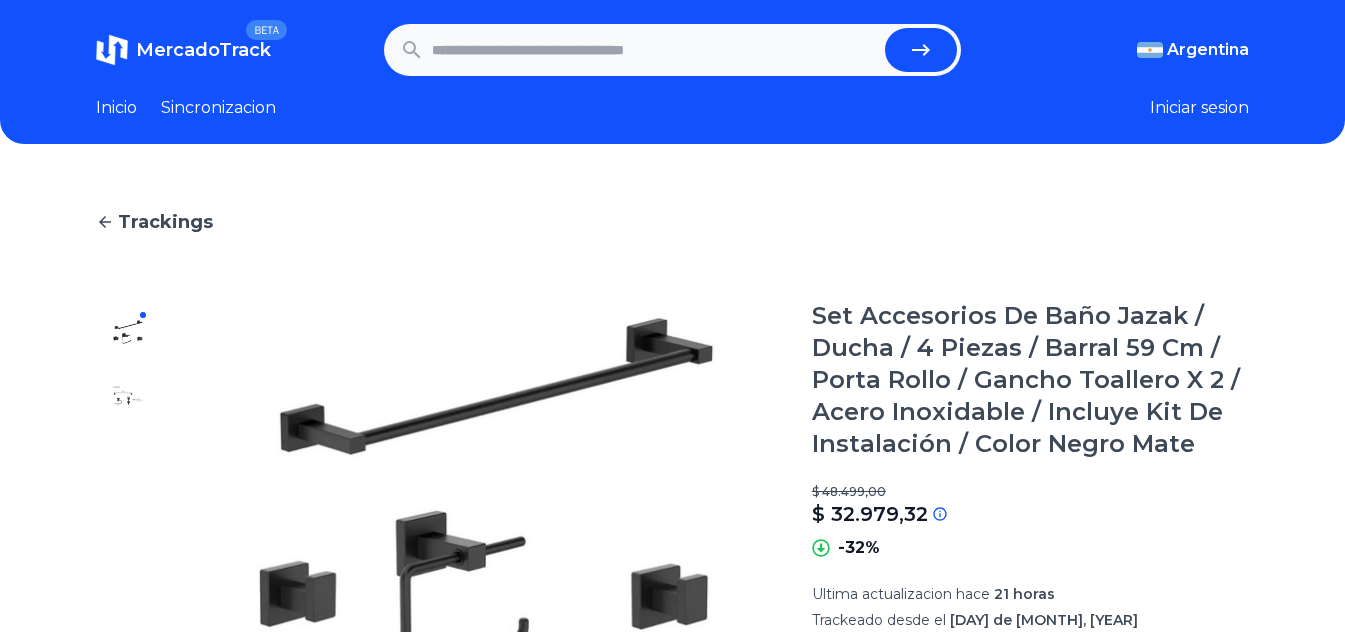 click on "MercadoTrack BETA" at bounding box center [203, 50] 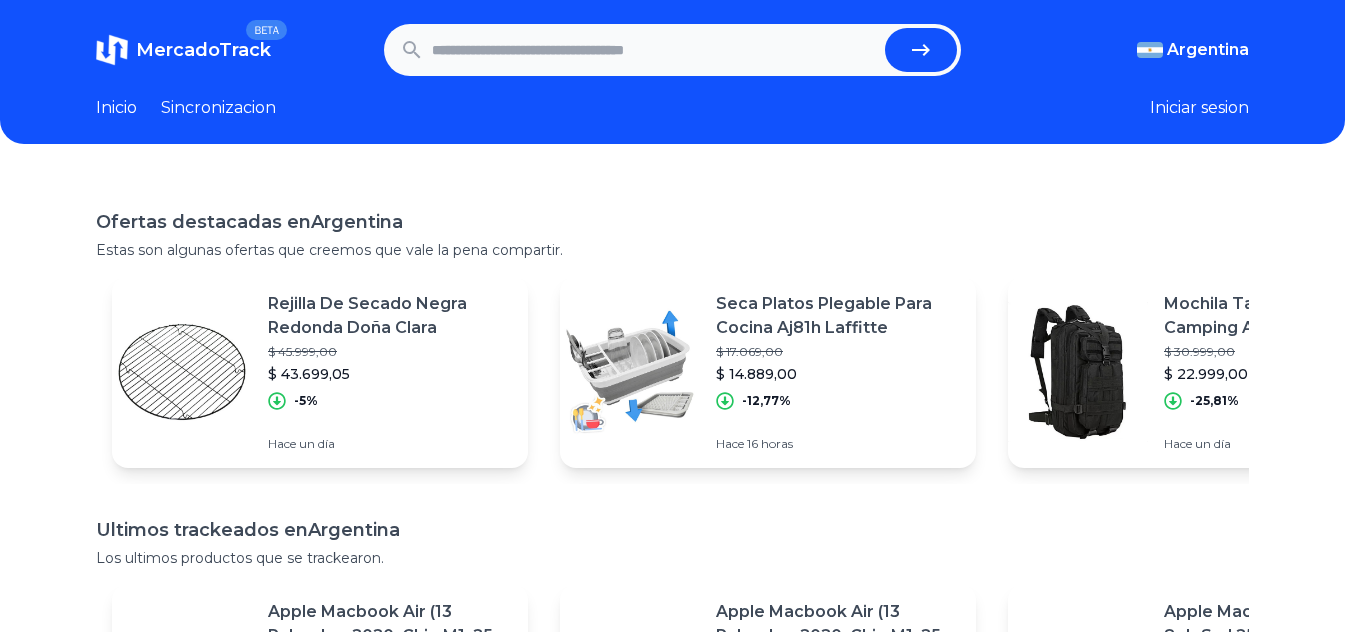 paste on "**********" 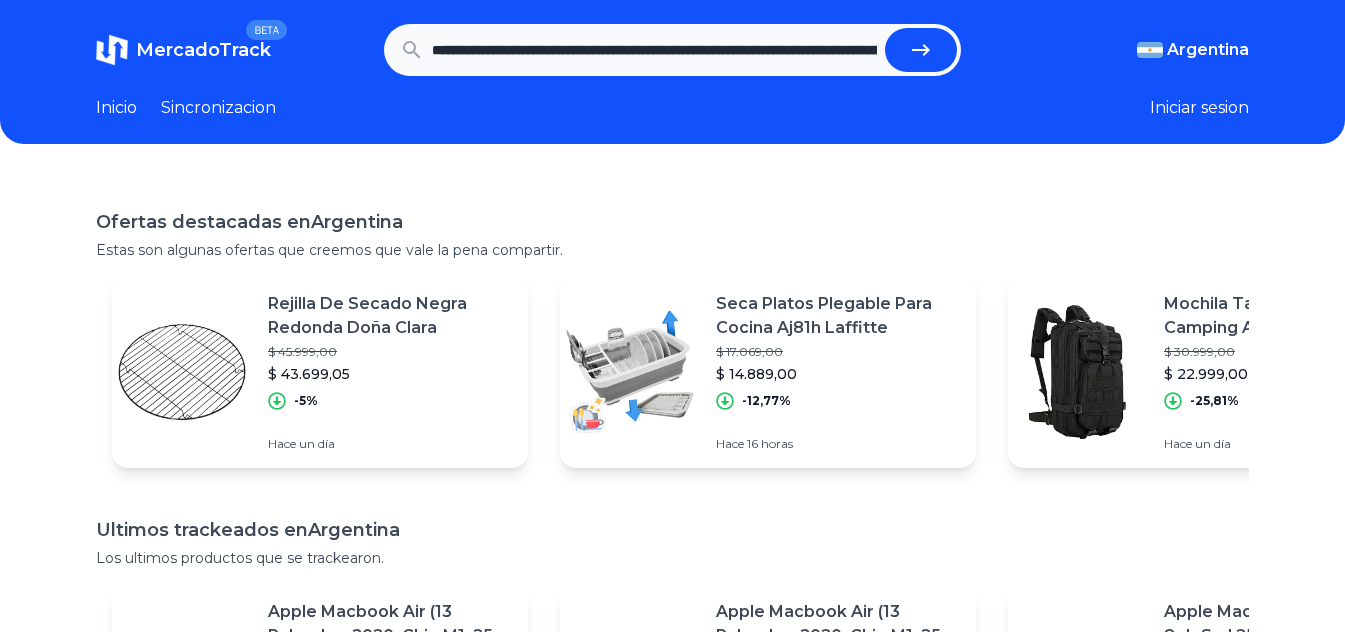 scroll, scrollTop: 0, scrollLeft: 2135, axis: horizontal 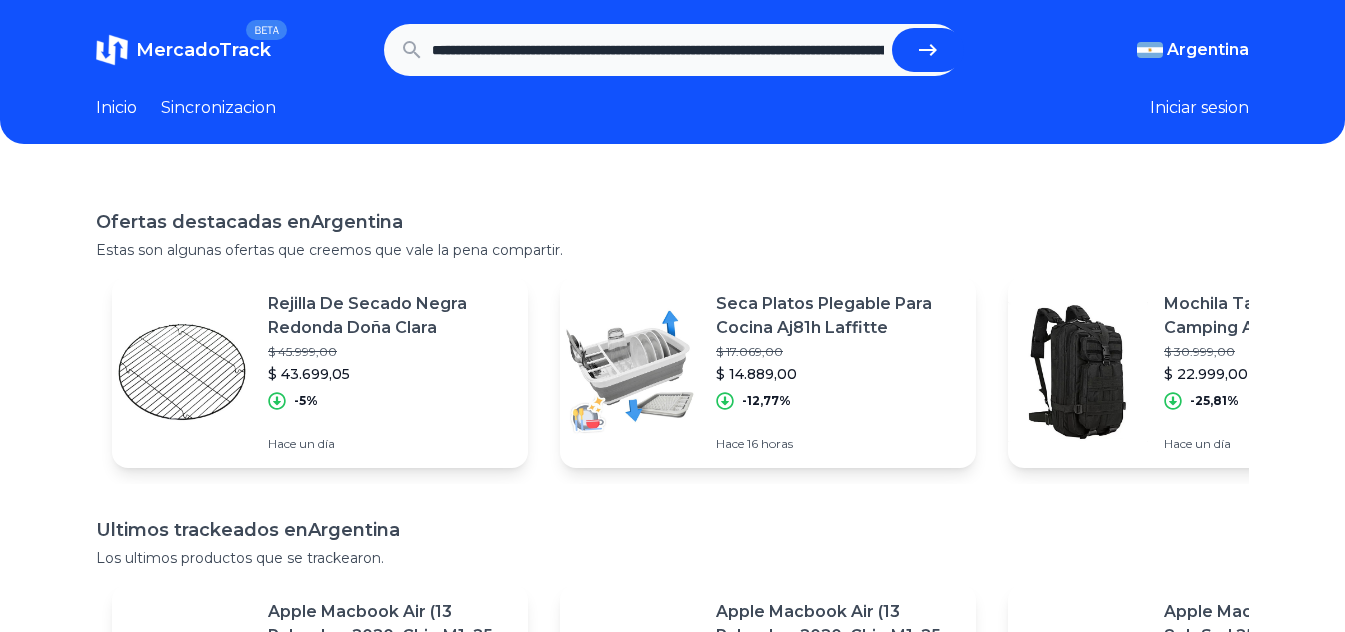 click at bounding box center [928, 50] 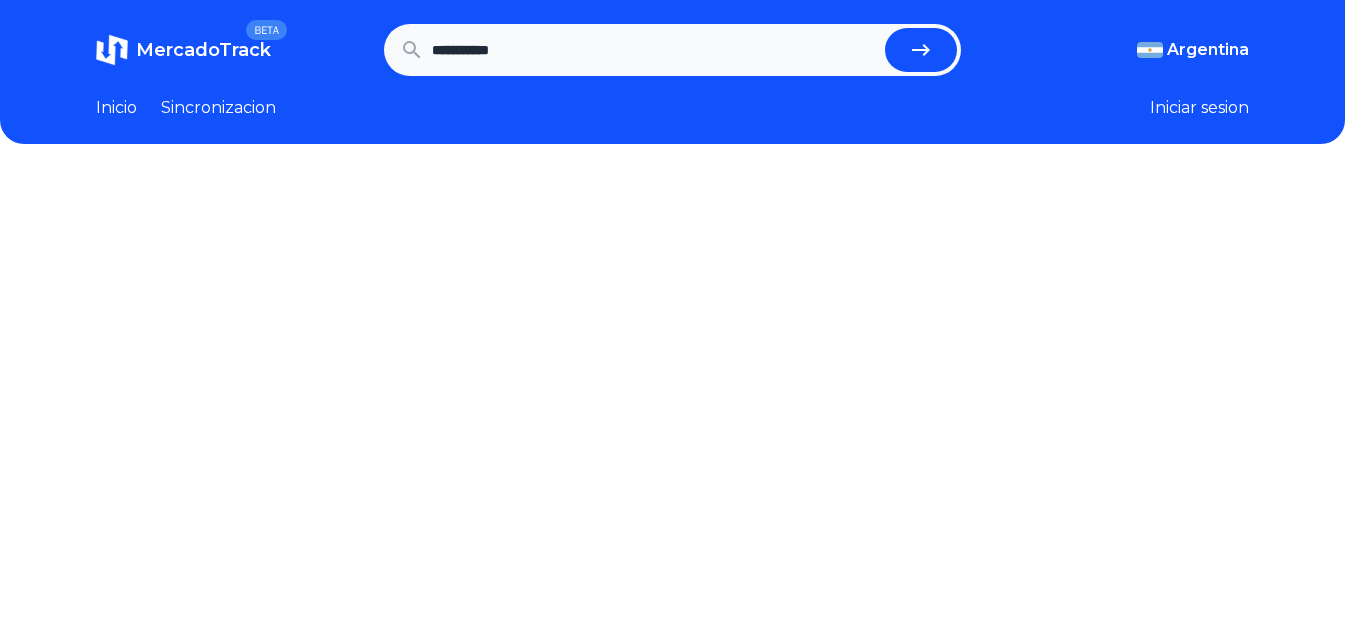 scroll, scrollTop: 0, scrollLeft: 0, axis: both 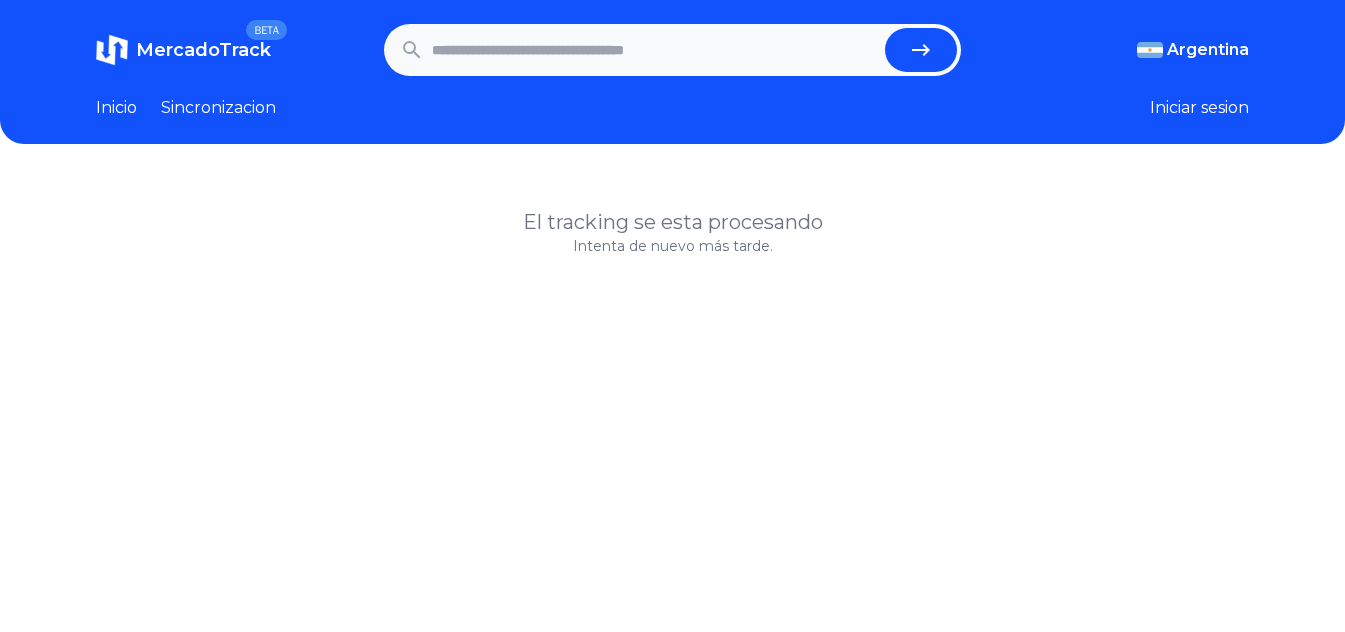 click at bounding box center [654, 50] 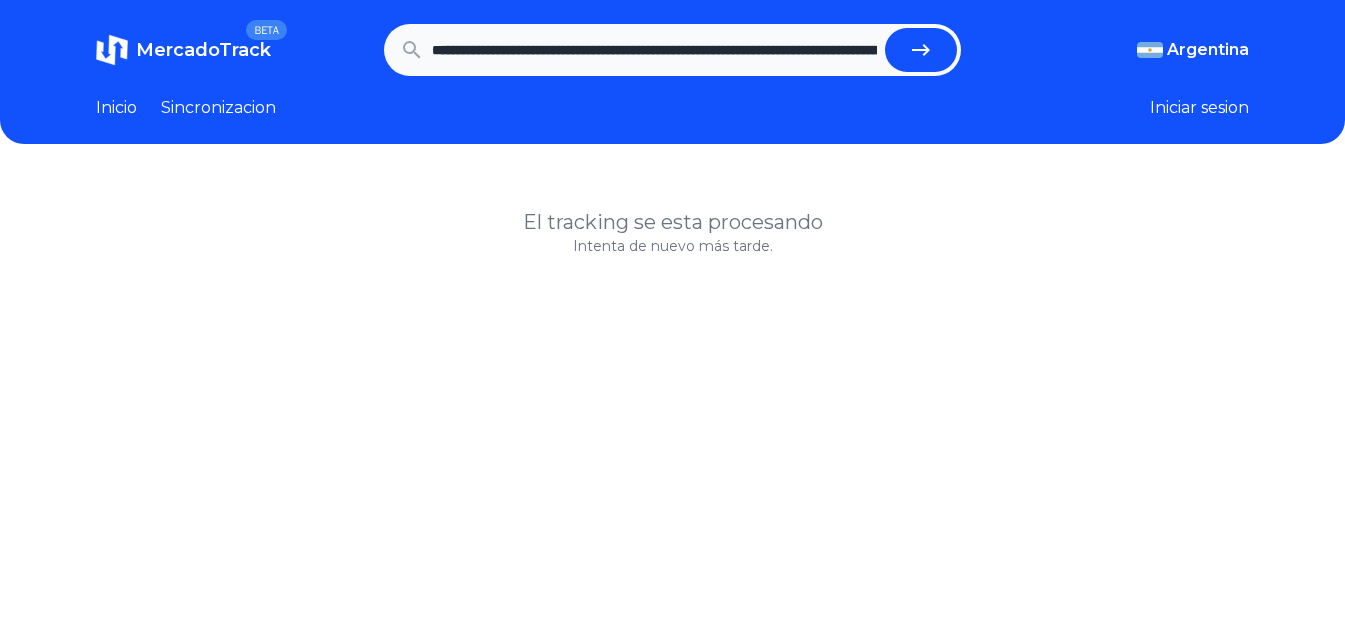 scroll, scrollTop: 0, scrollLeft: 2135, axis: horizontal 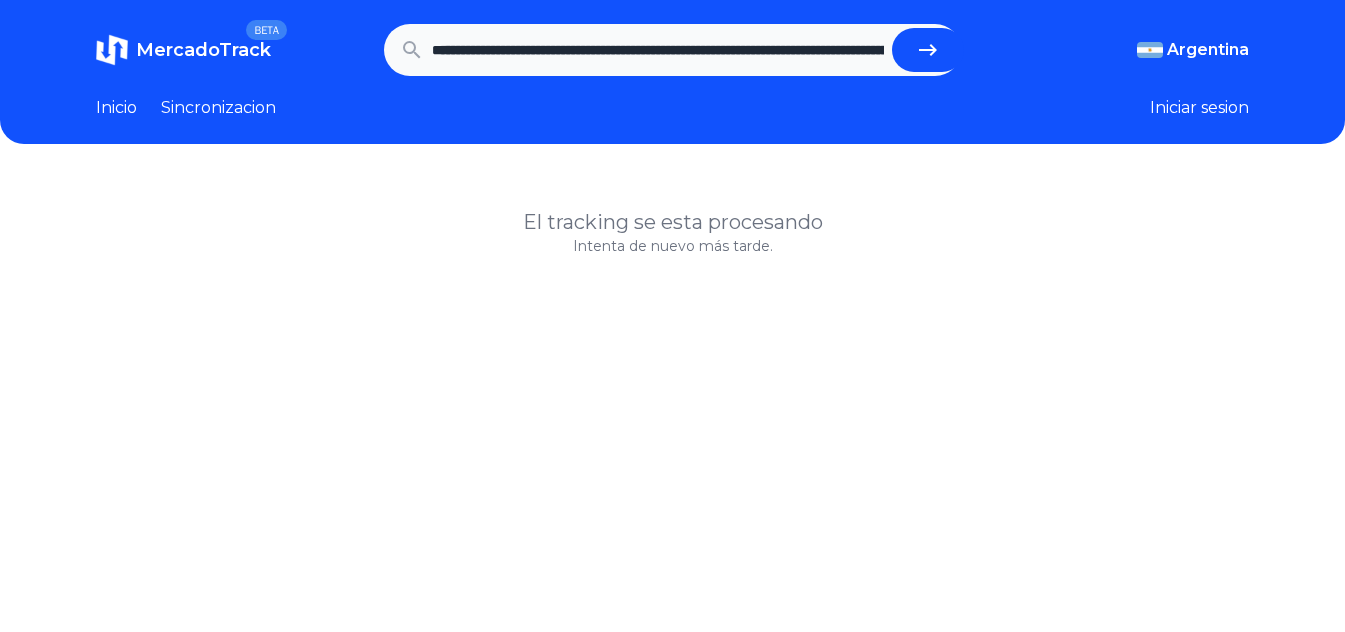 click 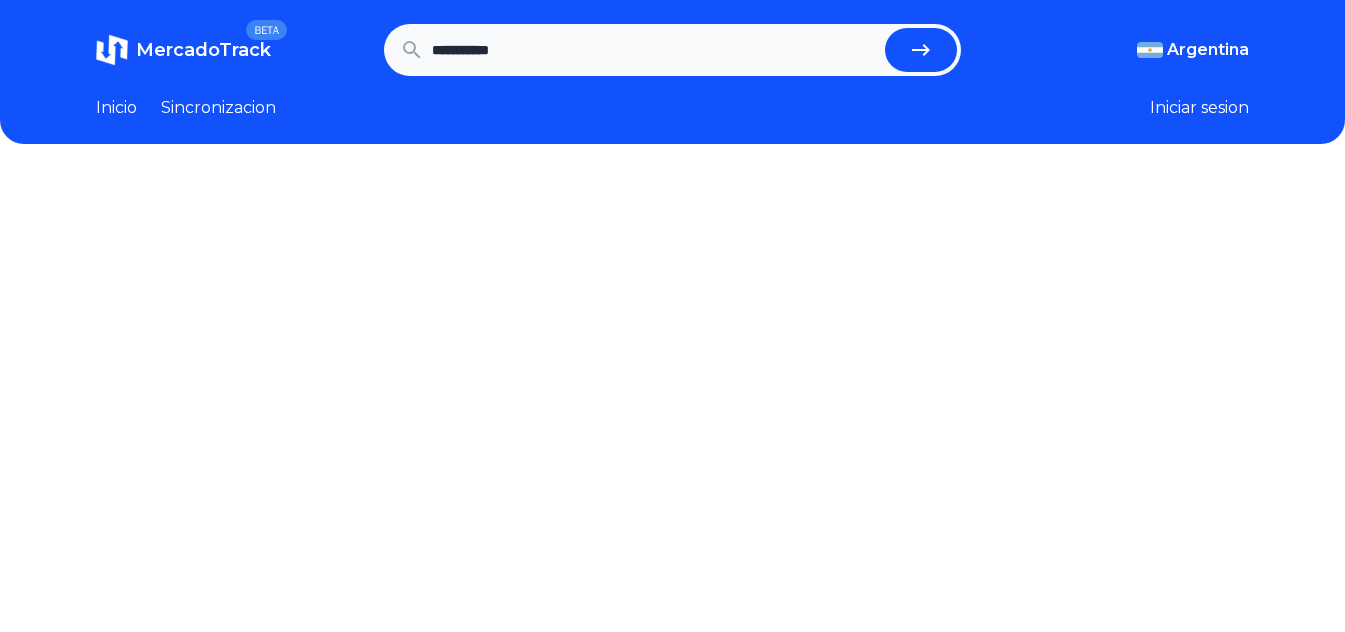 scroll, scrollTop: 0, scrollLeft: 0, axis: both 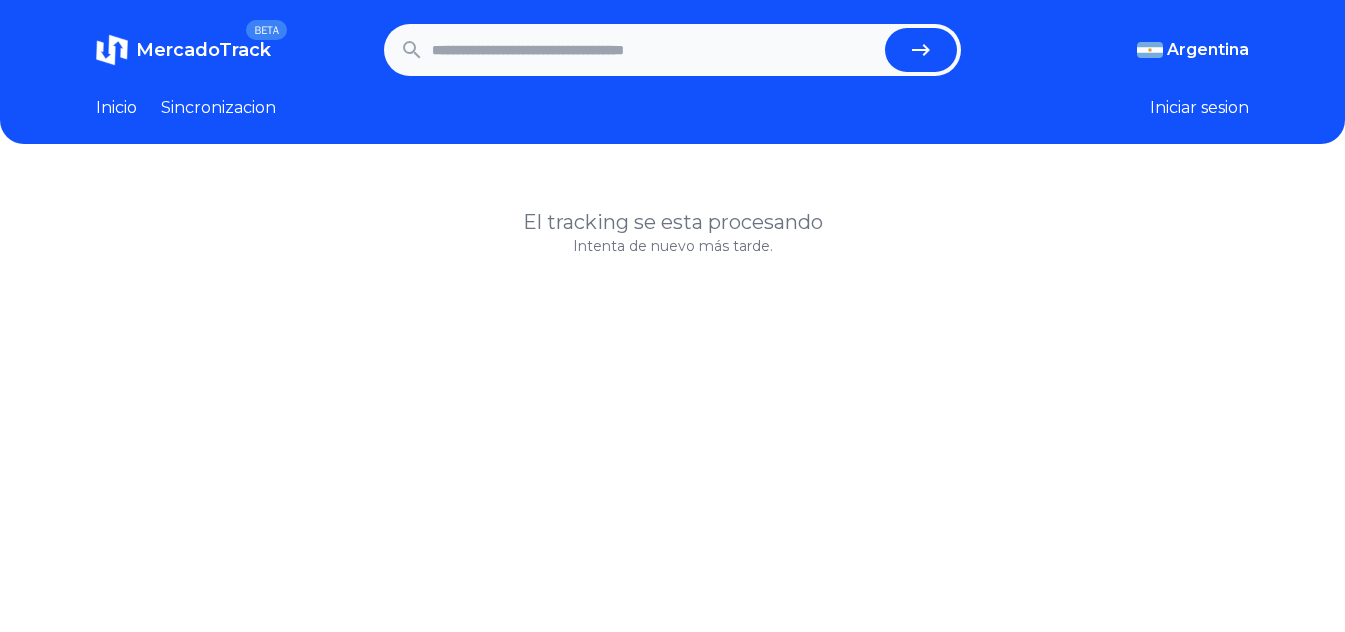 paste on "**********" 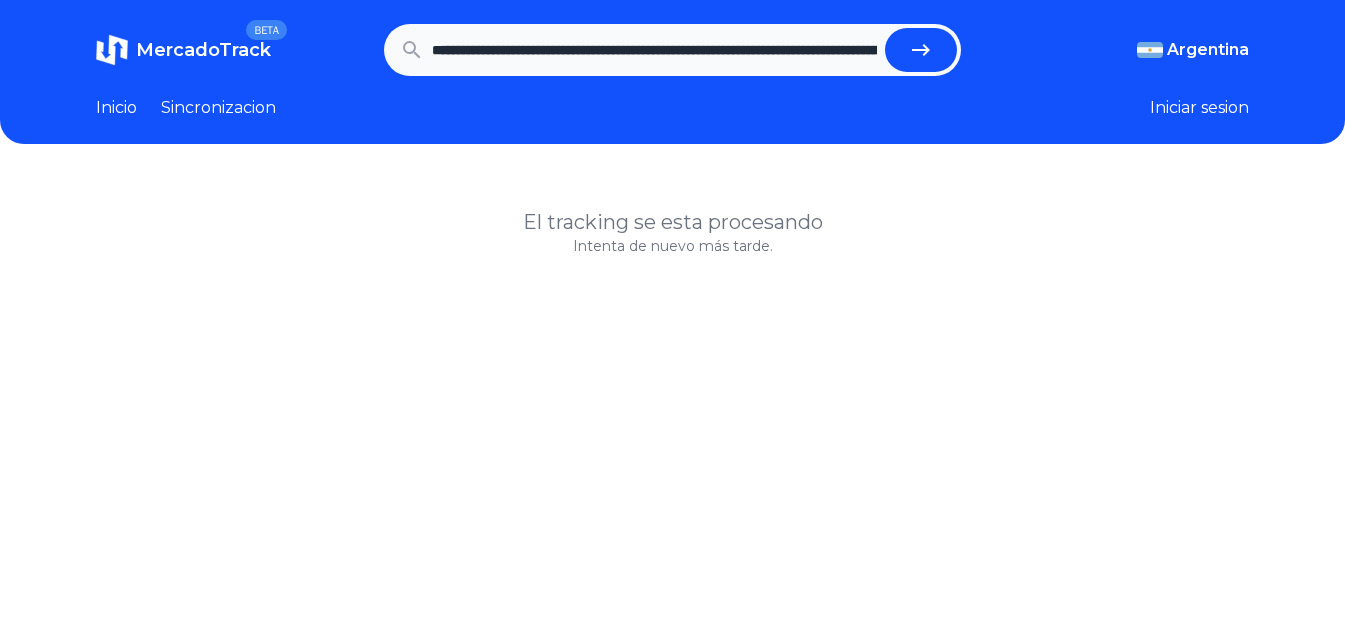 scroll, scrollTop: 0, scrollLeft: 2135, axis: horizontal 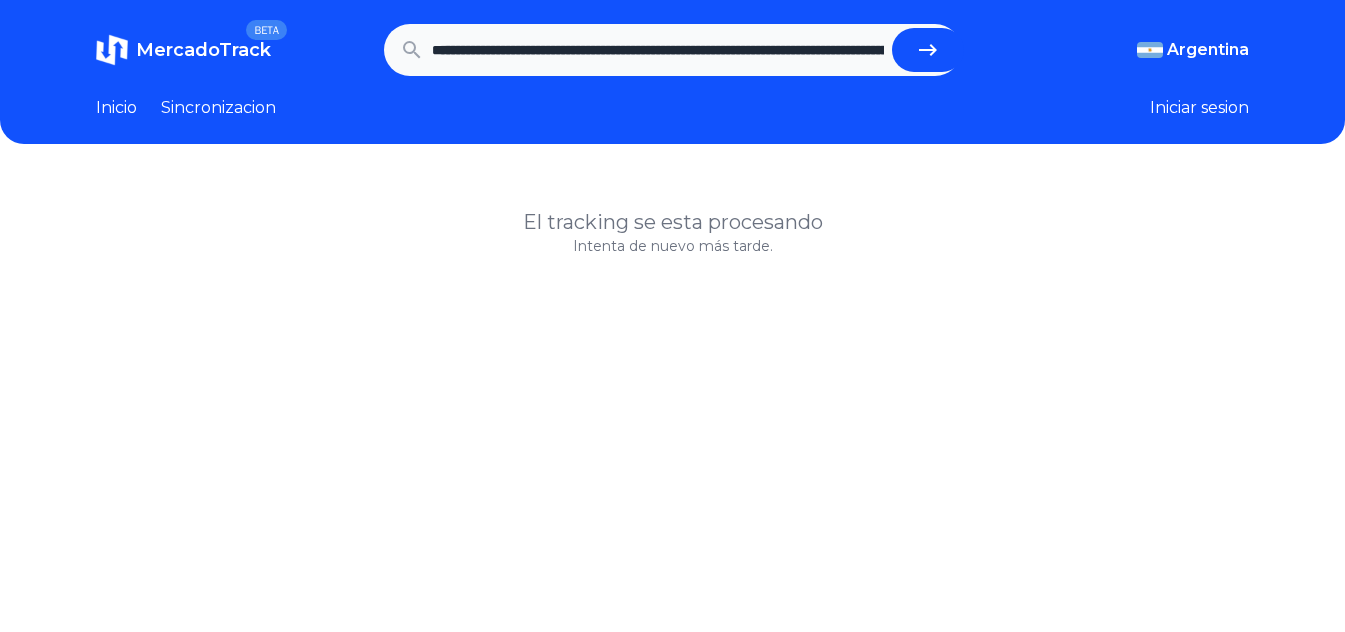 click at bounding box center [928, 50] 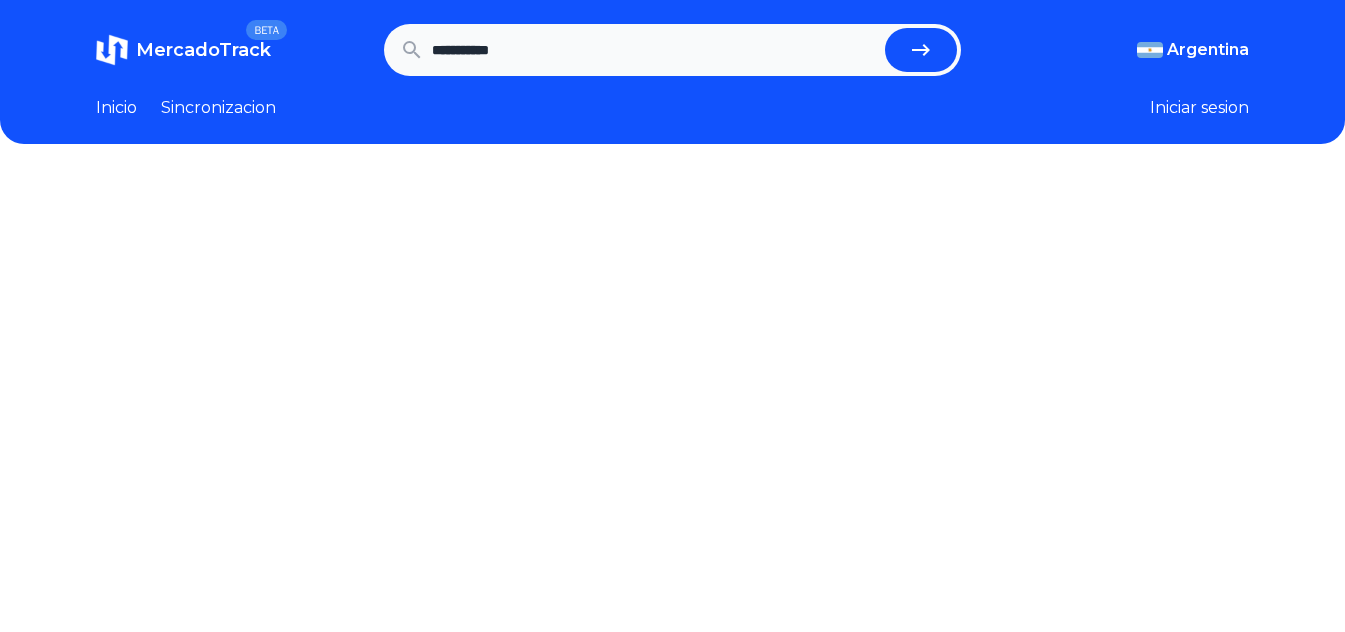 scroll, scrollTop: 0, scrollLeft: 0, axis: both 